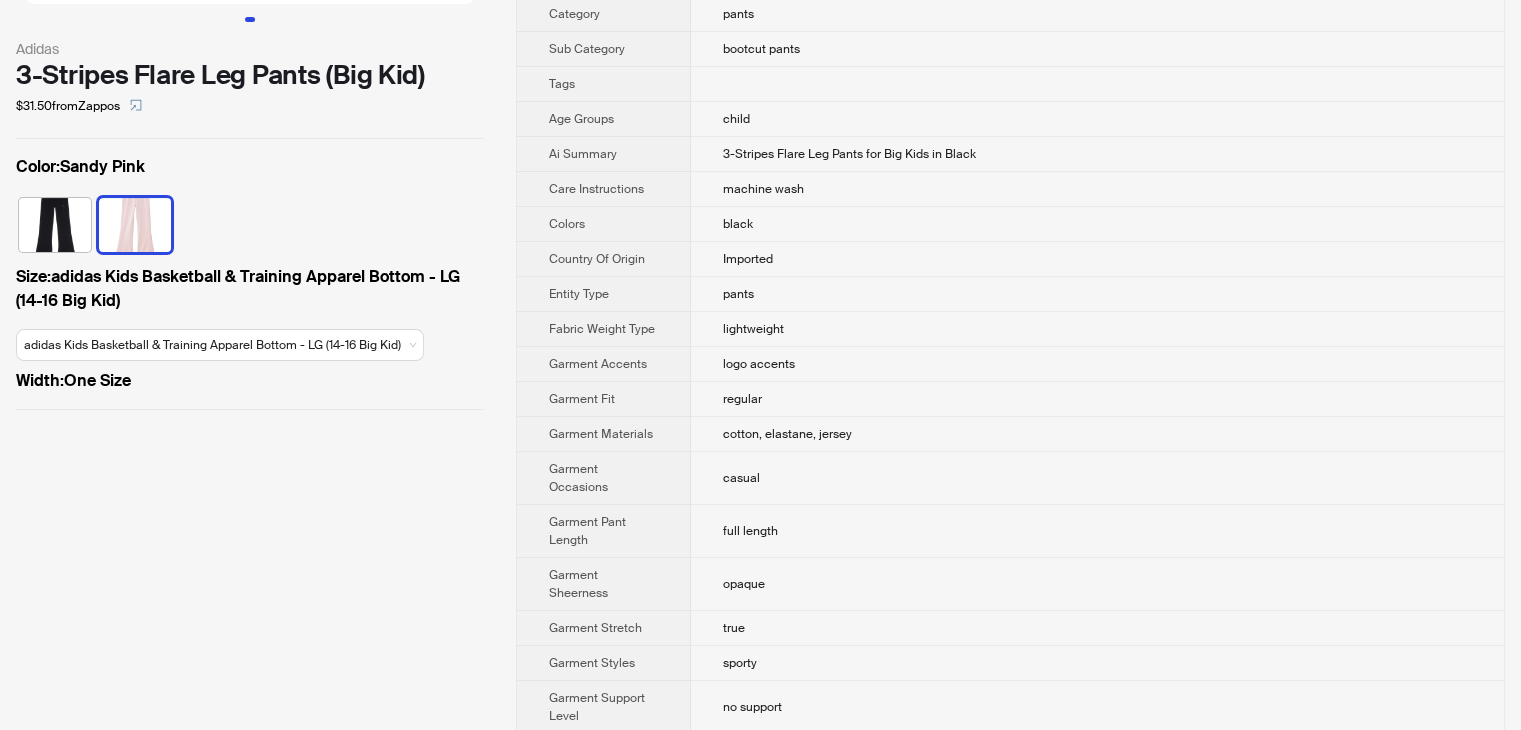scroll, scrollTop: 0, scrollLeft: 0, axis: both 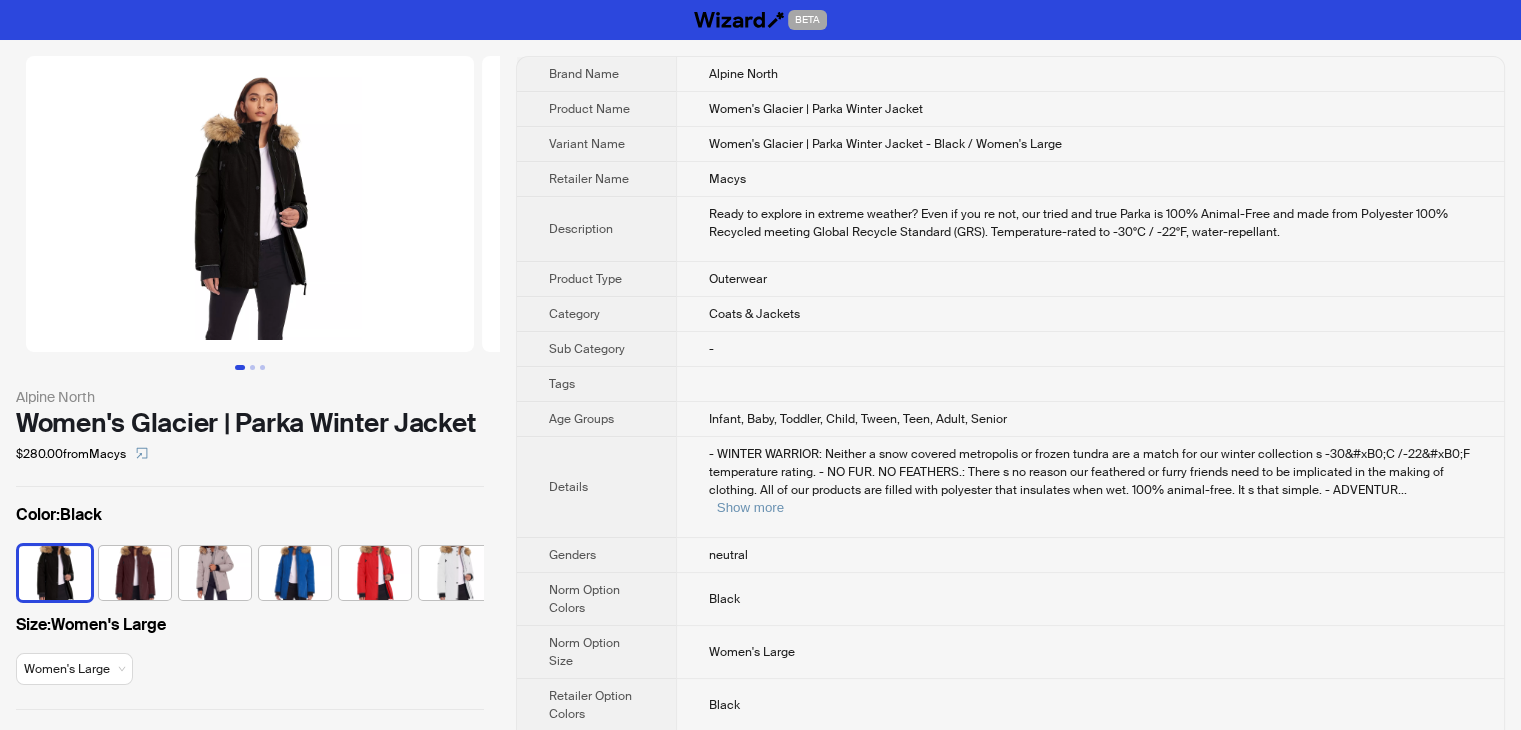click on "Sub Category" at bounding box center (596, 349) 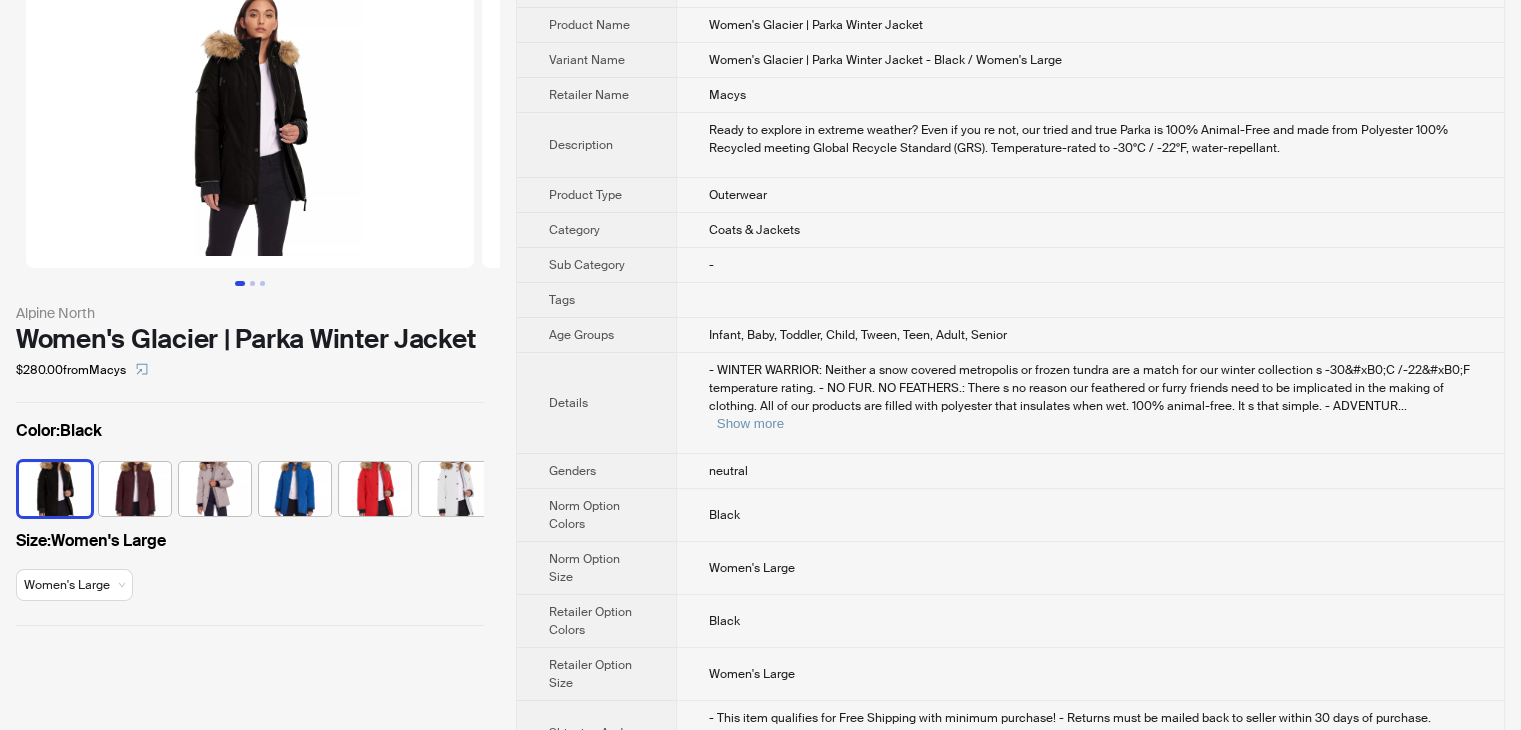 scroll, scrollTop: 100, scrollLeft: 0, axis: vertical 